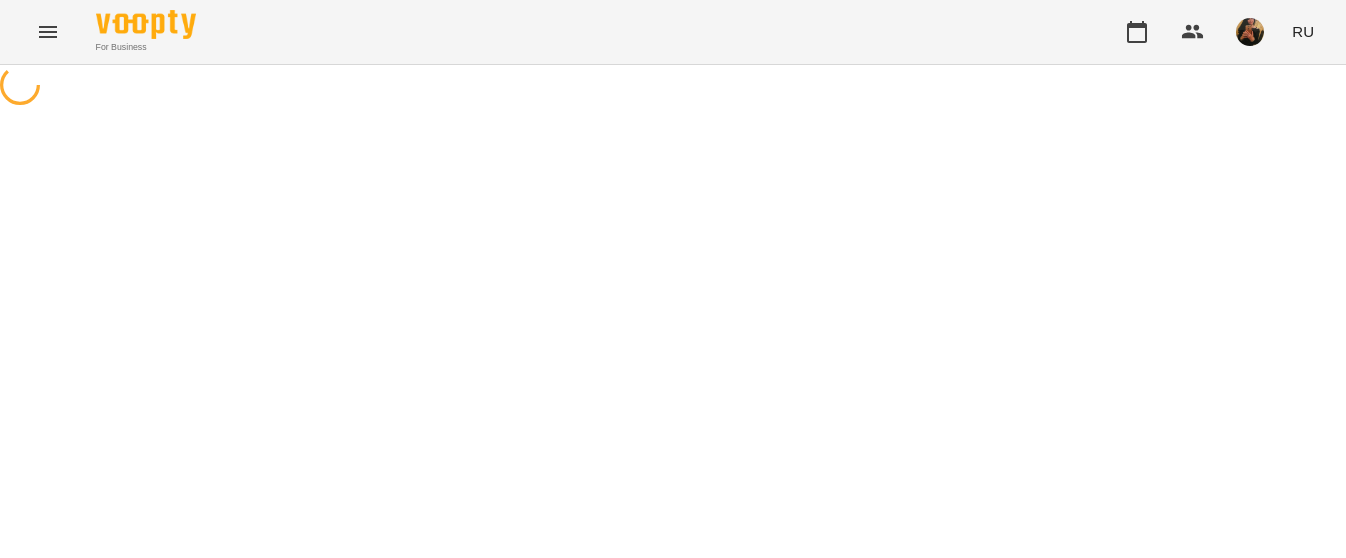 scroll, scrollTop: 0, scrollLeft: 0, axis: both 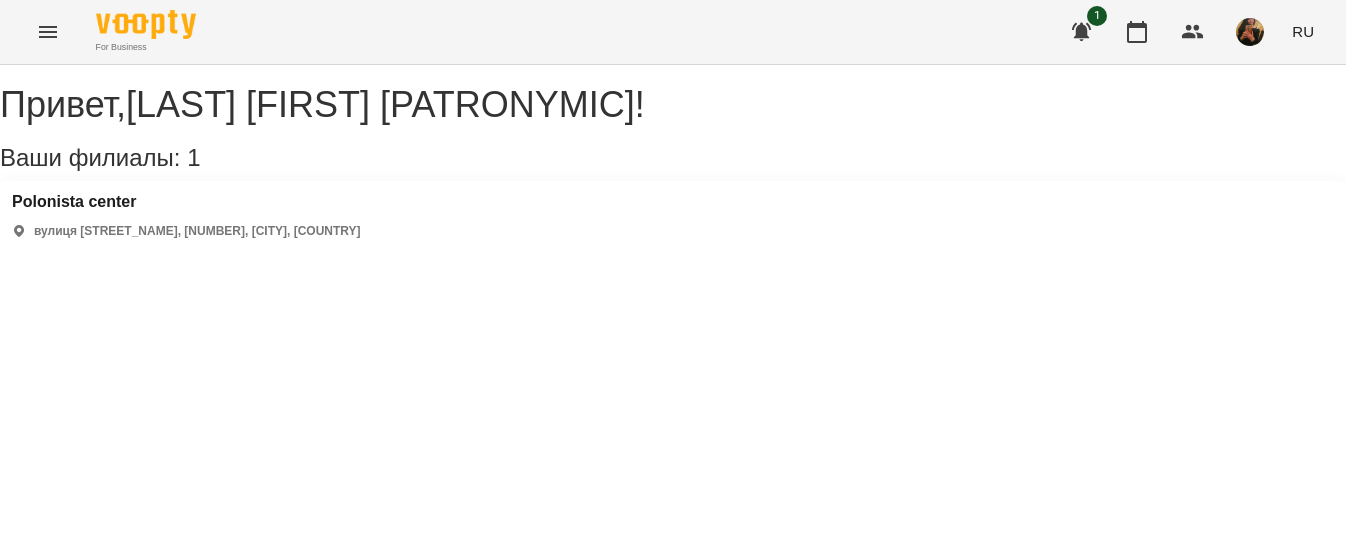 click 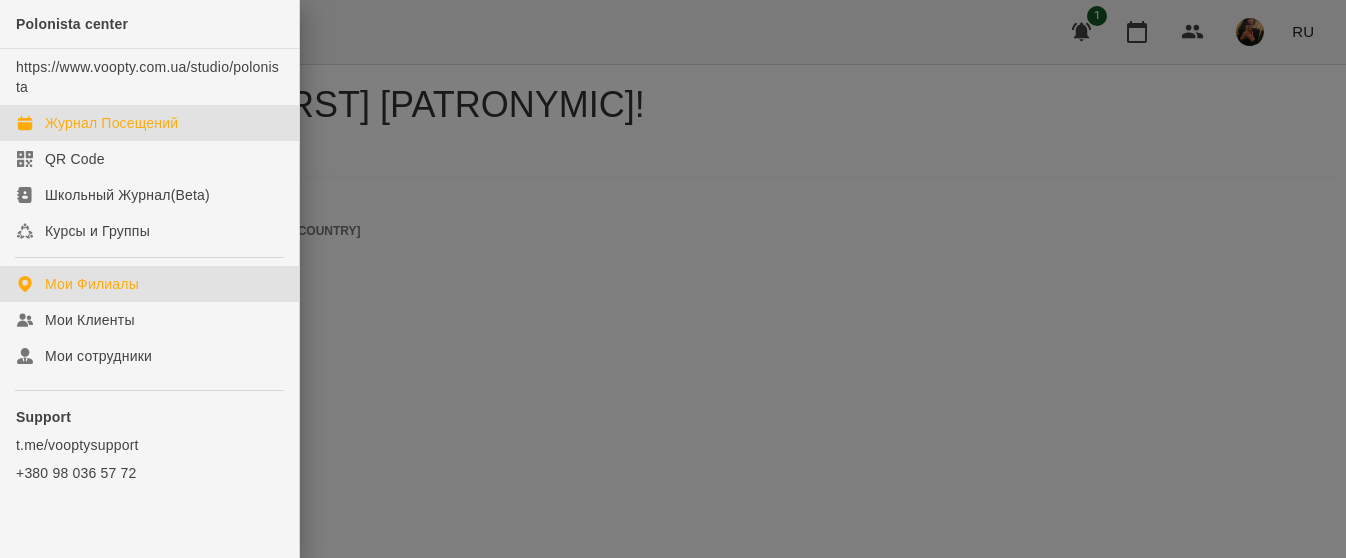 click on "Журнал Посещений" at bounding box center (111, 123) 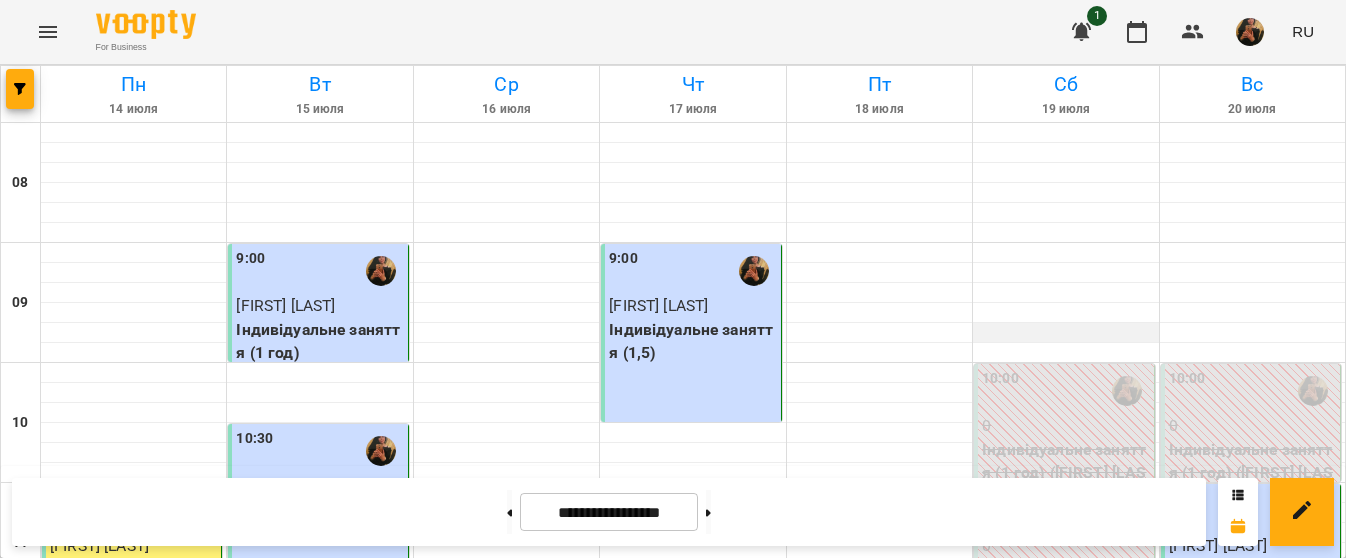 scroll, scrollTop: 1455, scrollLeft: 0, axis: vertical 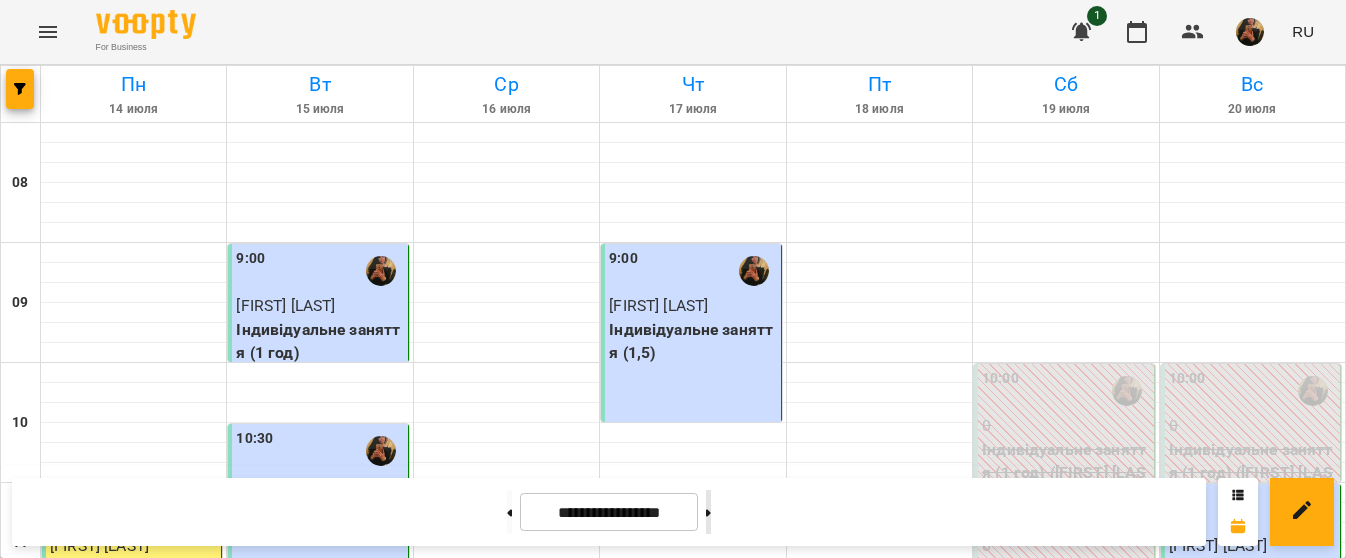 click 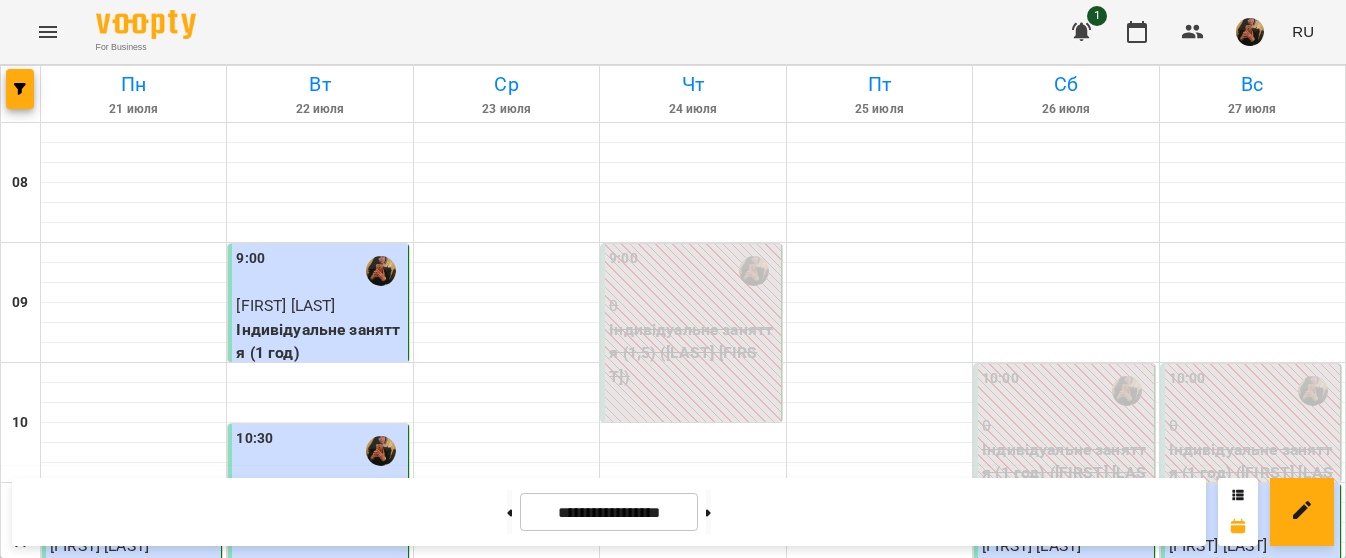 scroll, scrollTop: 555, scrollLeft: 0, axis: vertical 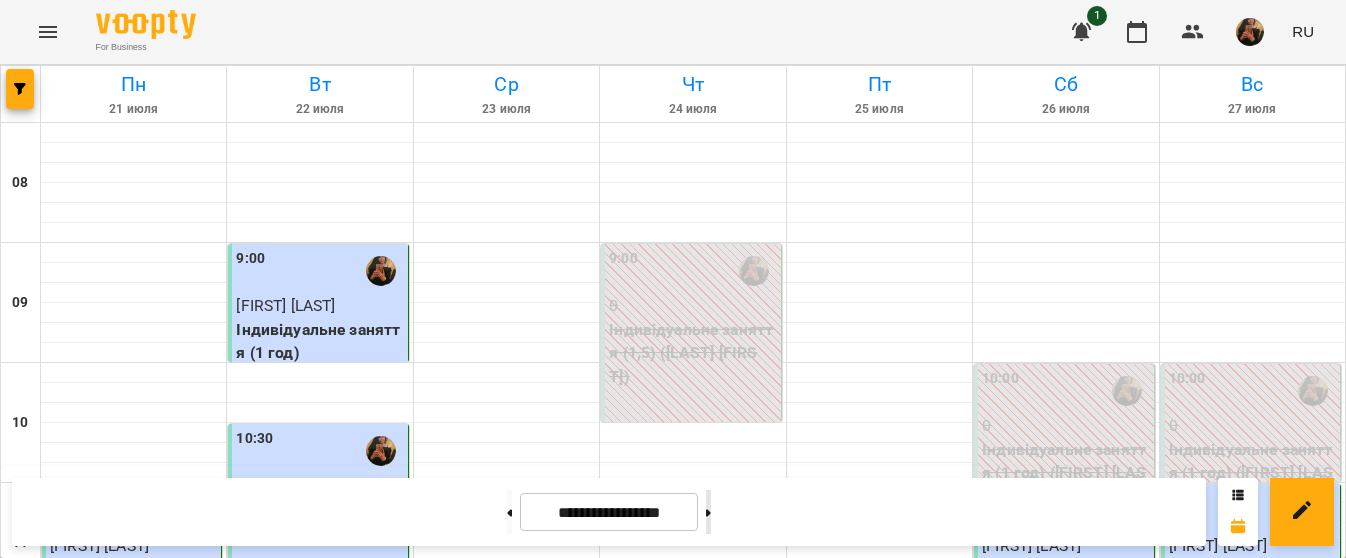click at bounding box center [708, 512] 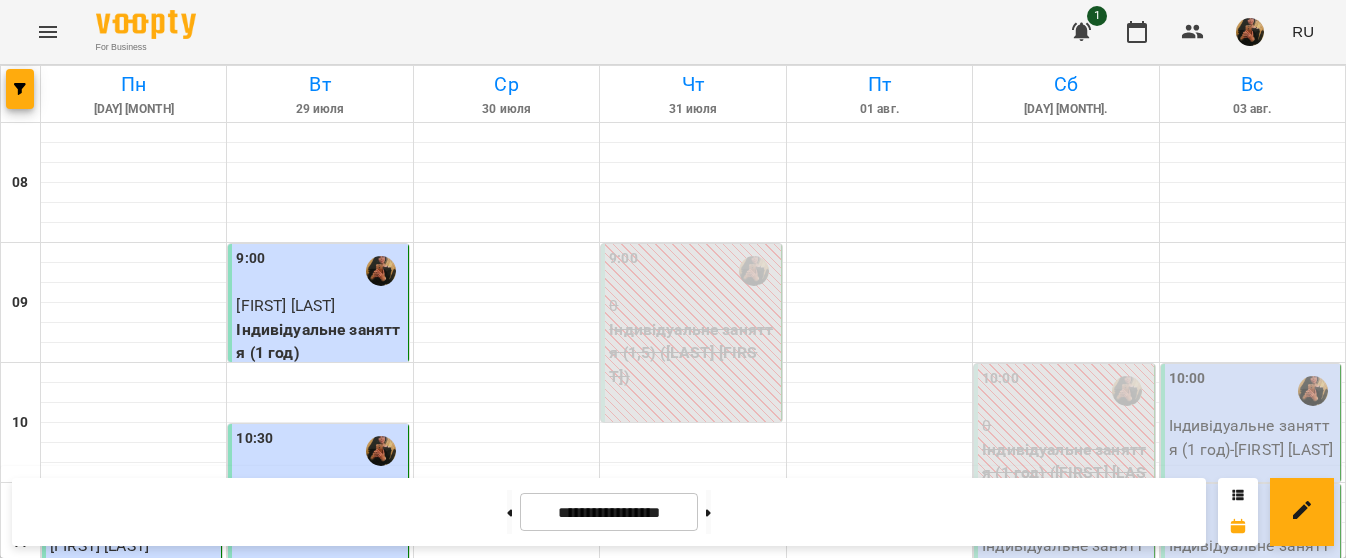 scroll, scrollTop: 355, scrollLeft: 0, axis: vertical 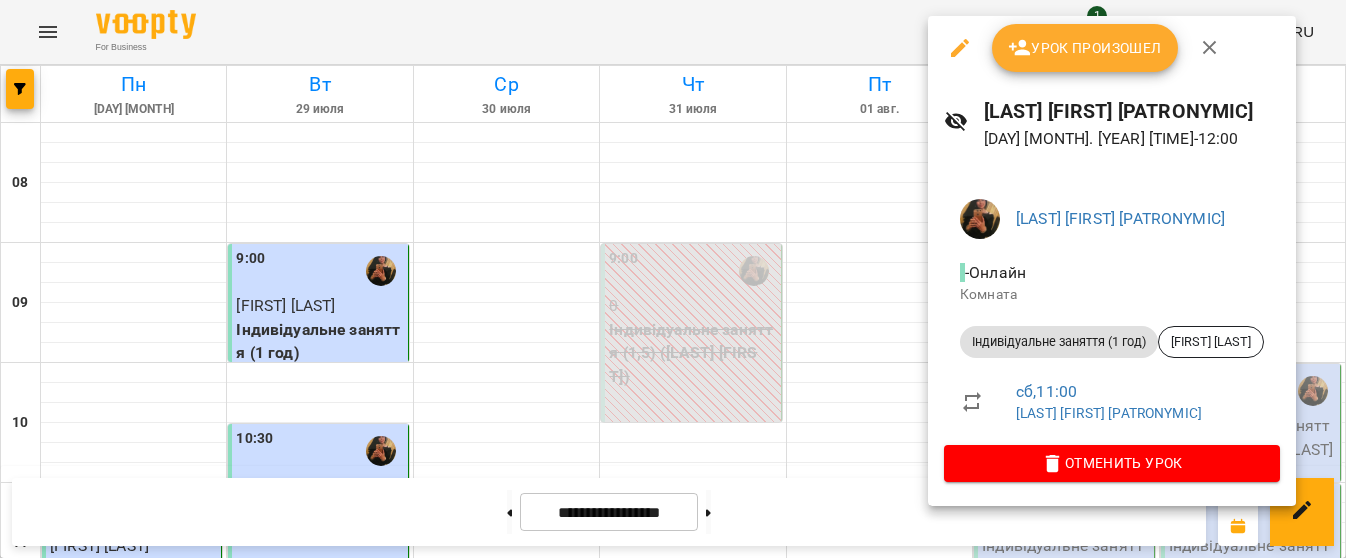 click on "Урок произошел" at bounding box center (1085, 48) 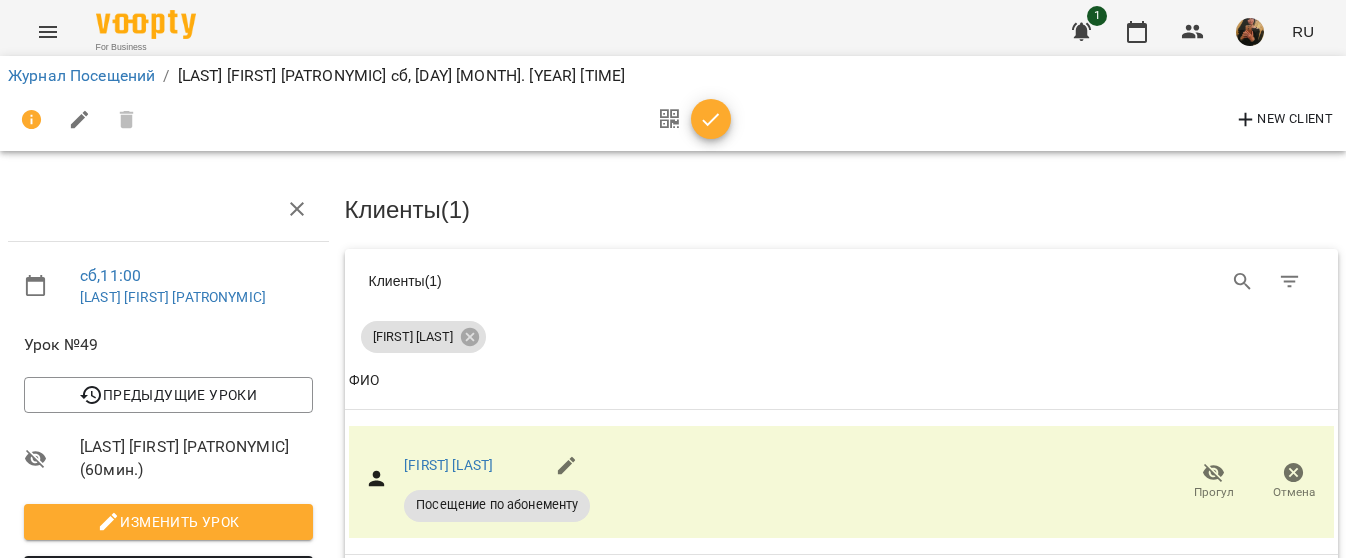 click 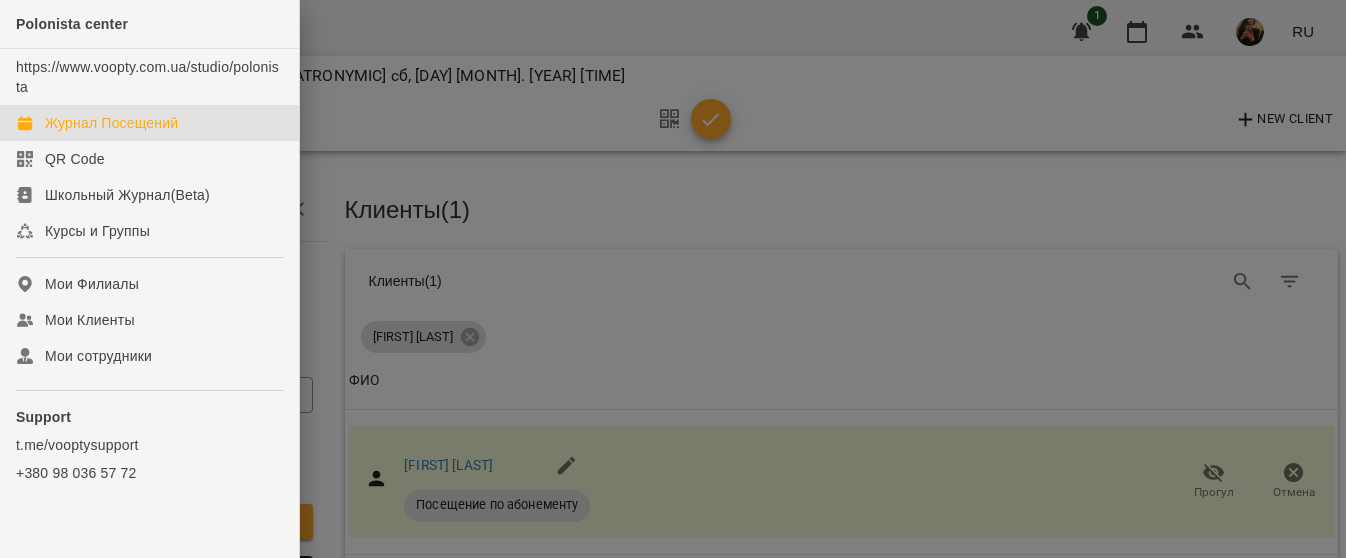 click on "Журнал Посещений" at bounding box center (111, 123) 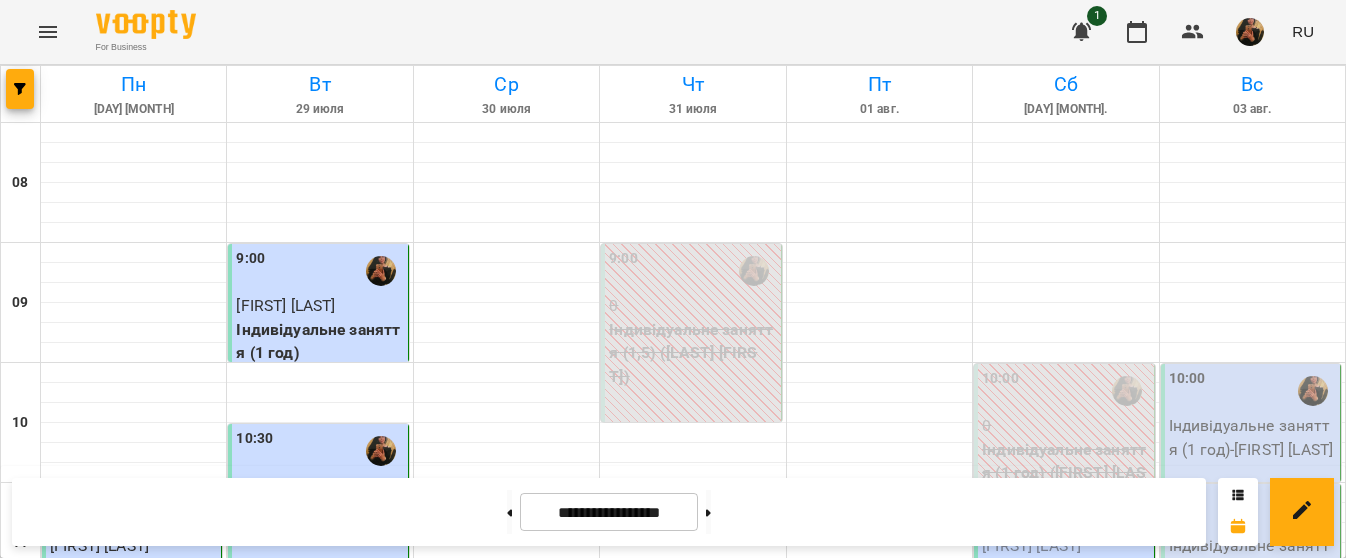 scroll, scrollTop: 400, scrollLeft: 0, axis: vertical 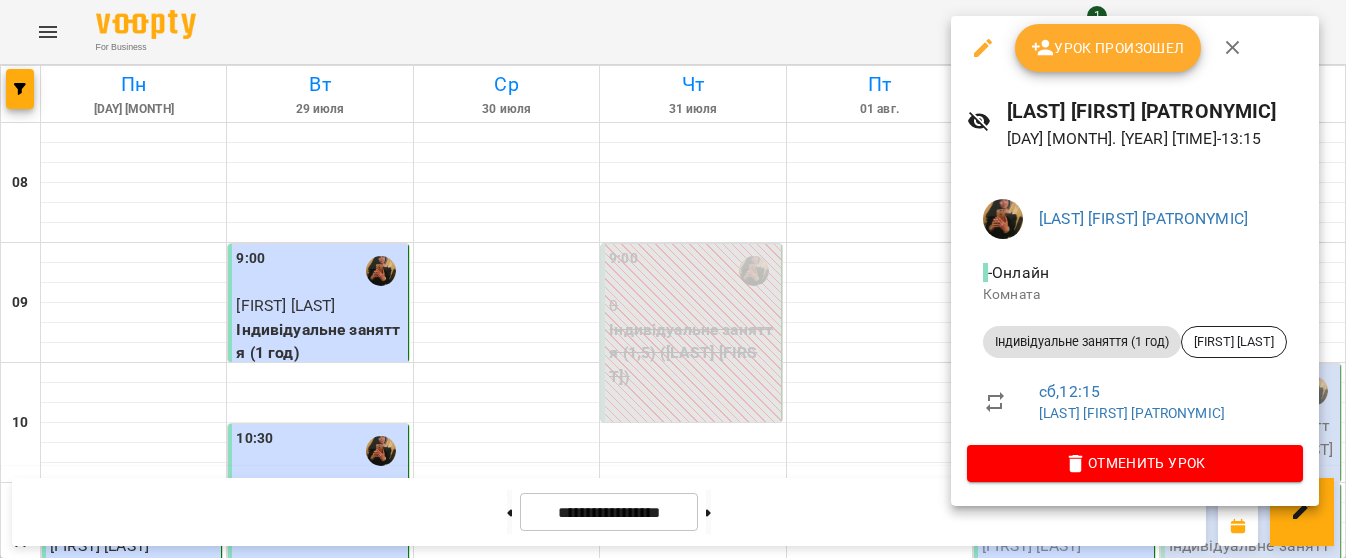 click on "Урок произошел" at bounding box center (1108, 48) 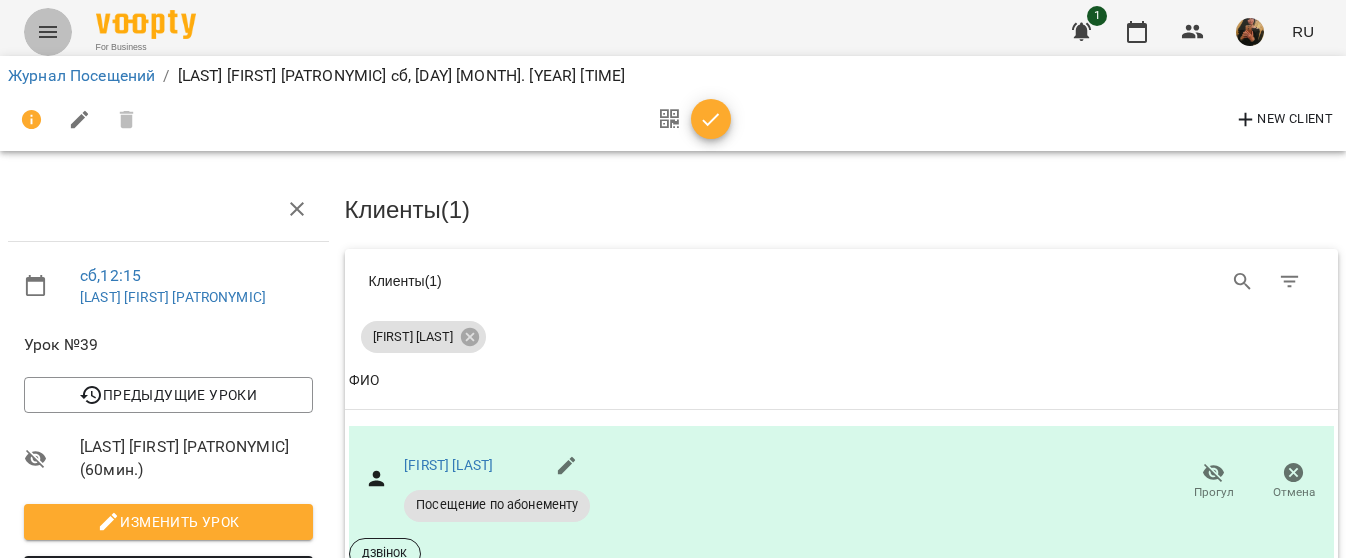 click 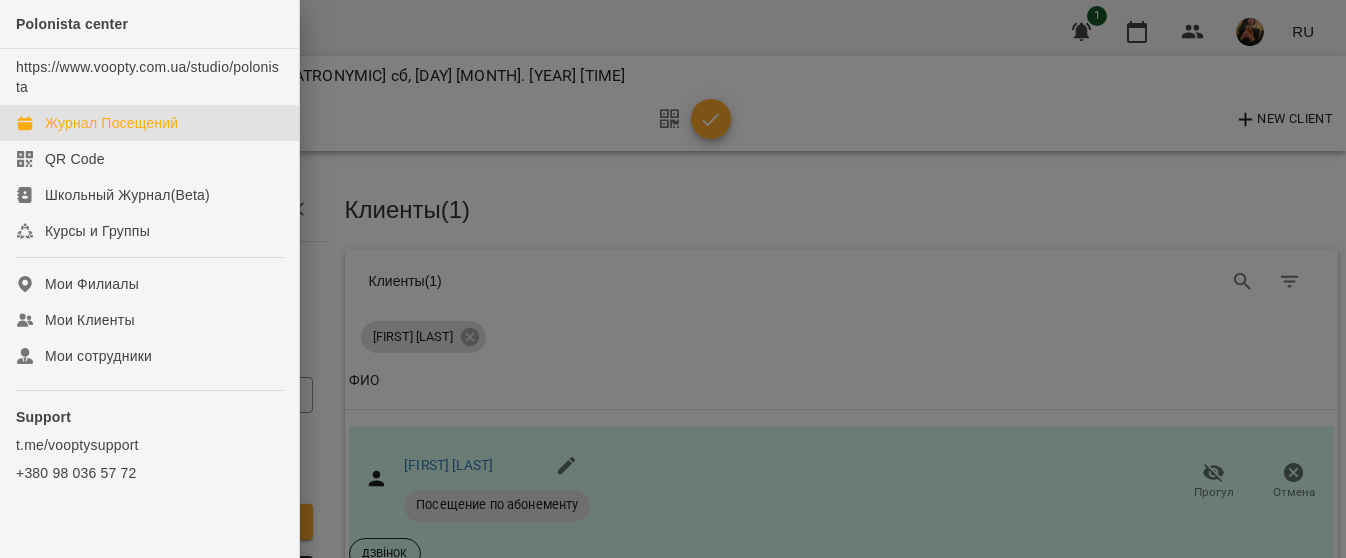 click on "Журнал Посещений" at bounding box center (111, 123) 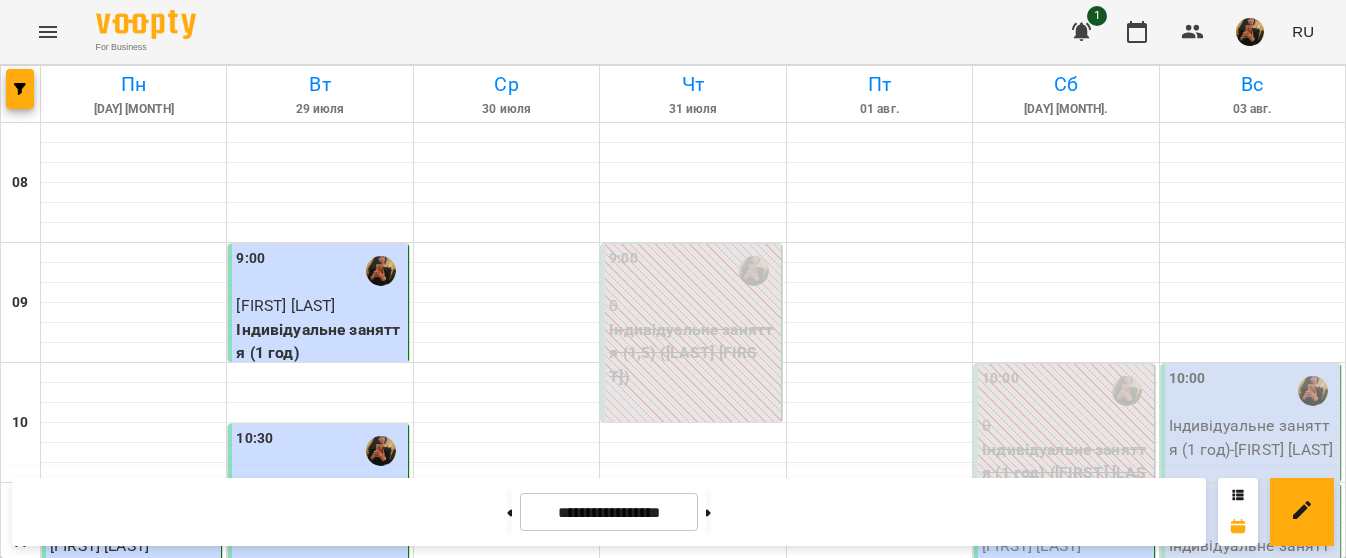 scroll, scrollTop: 1300, scrollLeft: 0, axis: vertical 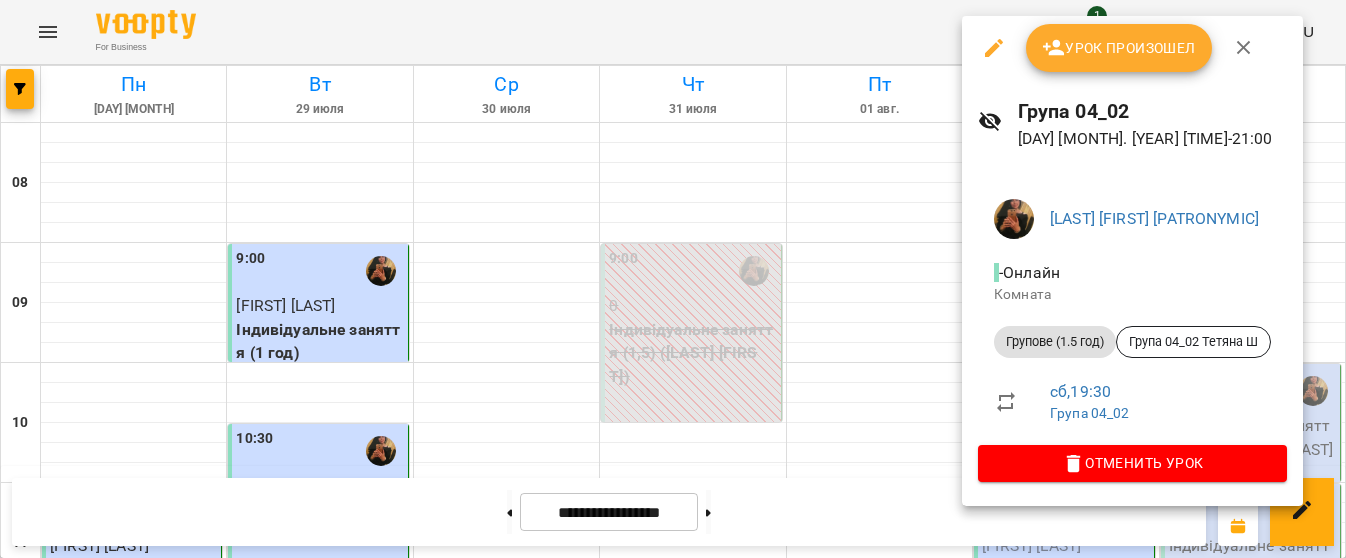 click on "Урок произошел" at bounding box center [1119, 48] 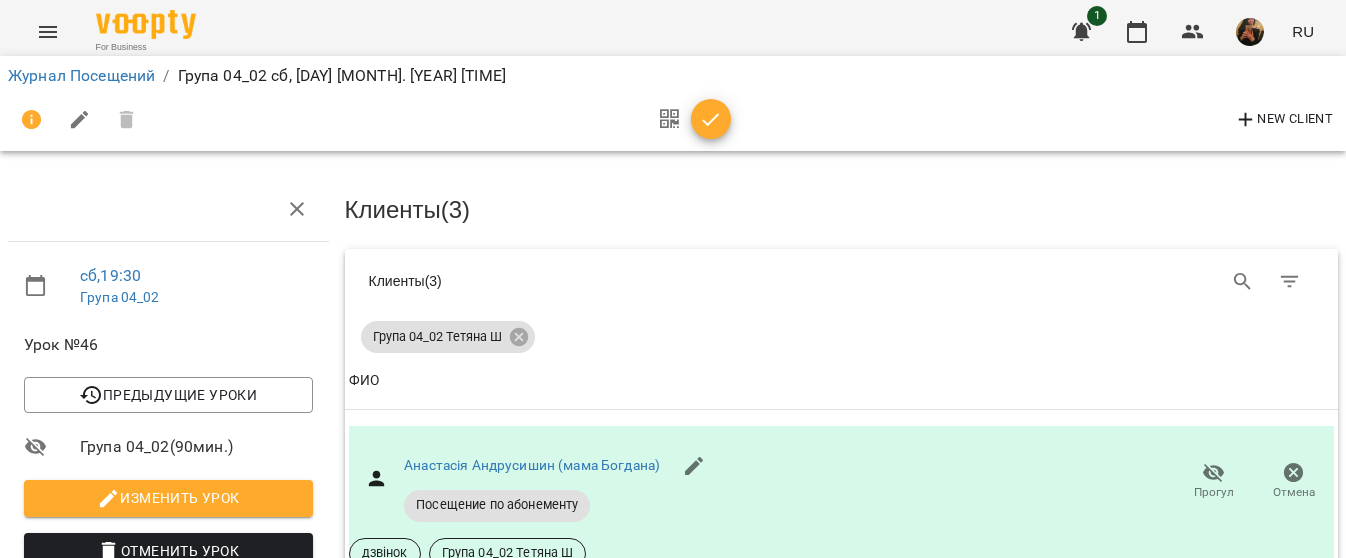 click 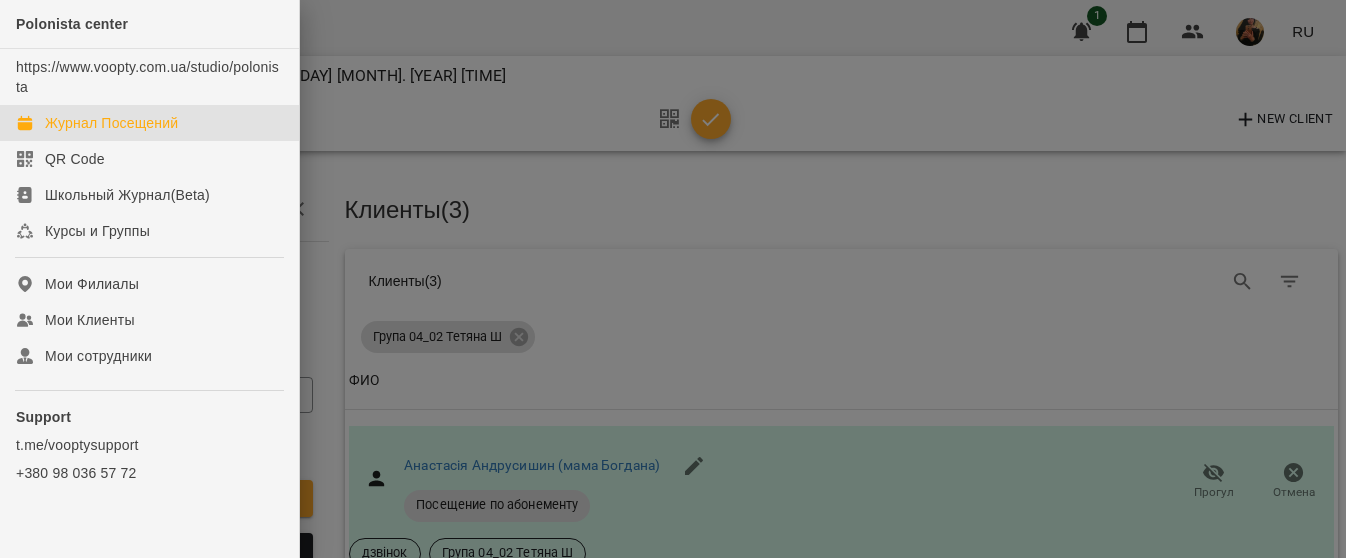click on "Журнал Посещений" at bounding box center (111, 123) 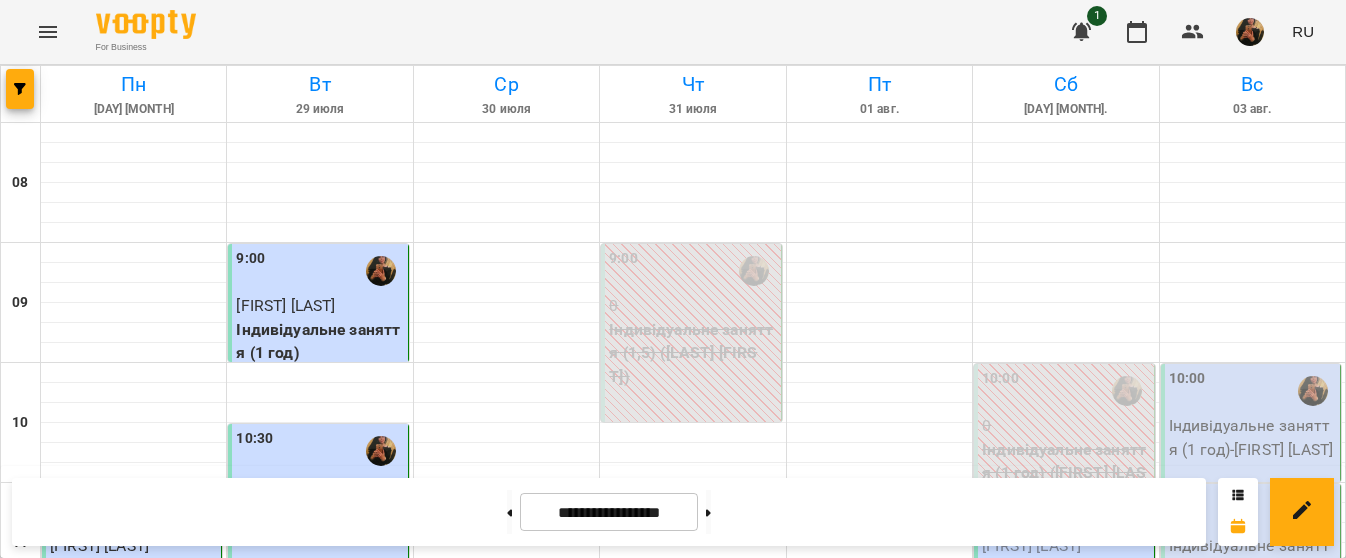 scroll, scrollTop: 655, scrollLeft: 0, axis: vertical 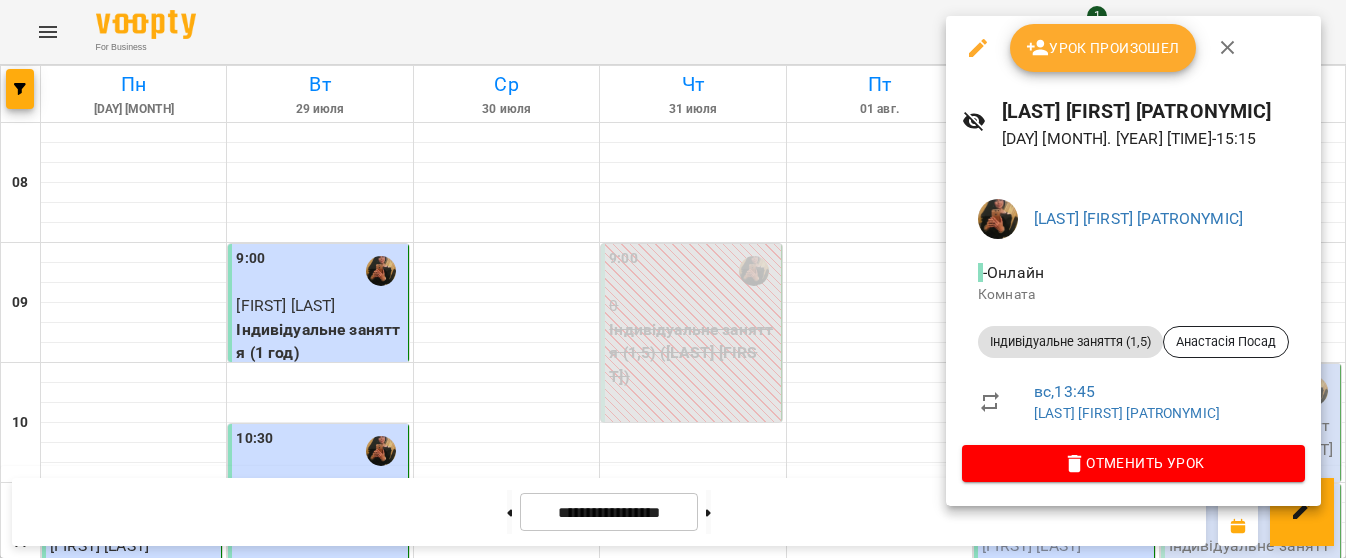 click on "Урок произошел" at bounding box center (1103, 48) 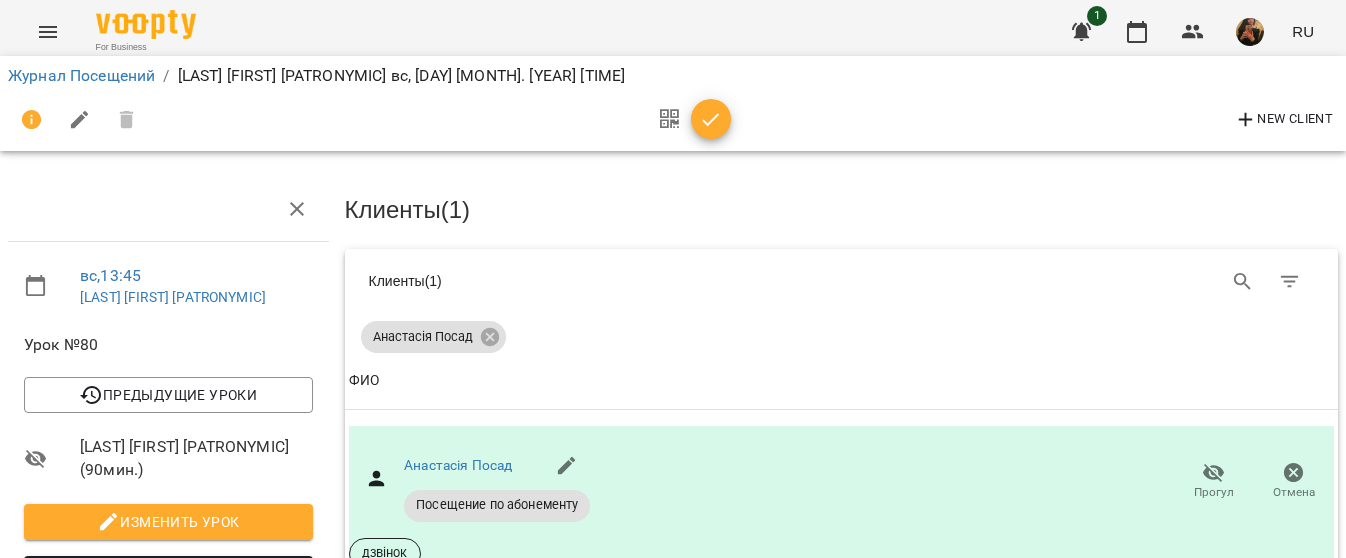 click 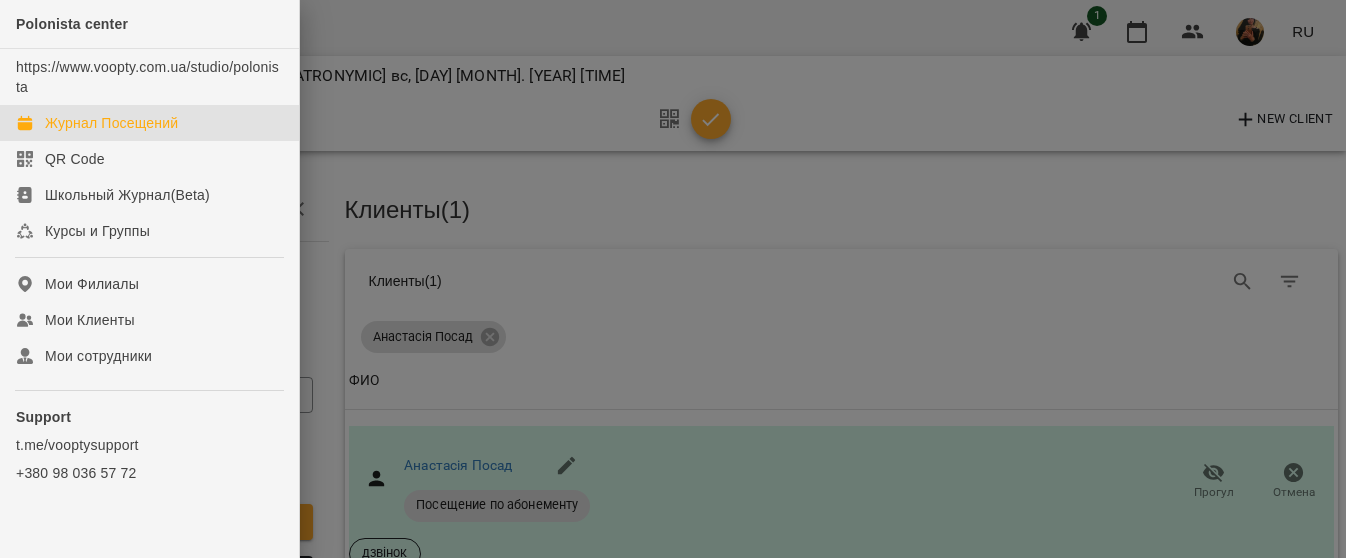 click on "Журнал Посещений" at bounding box center (111, 123) 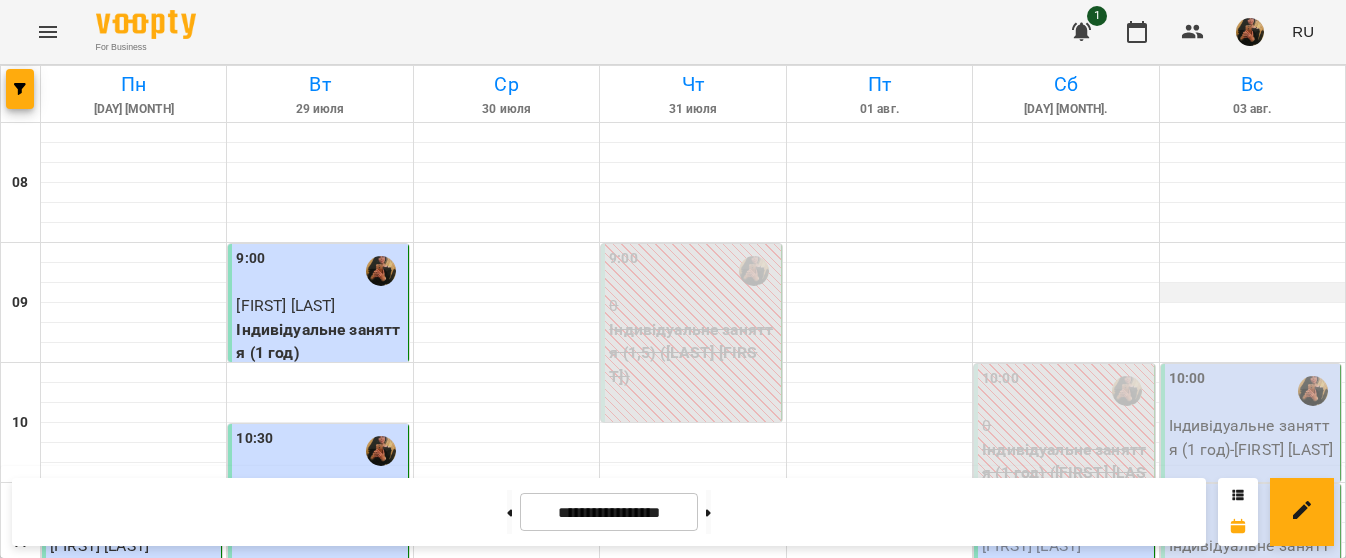 scroll, scrollTop: 300, scrollLeft: 0, axis: vertical 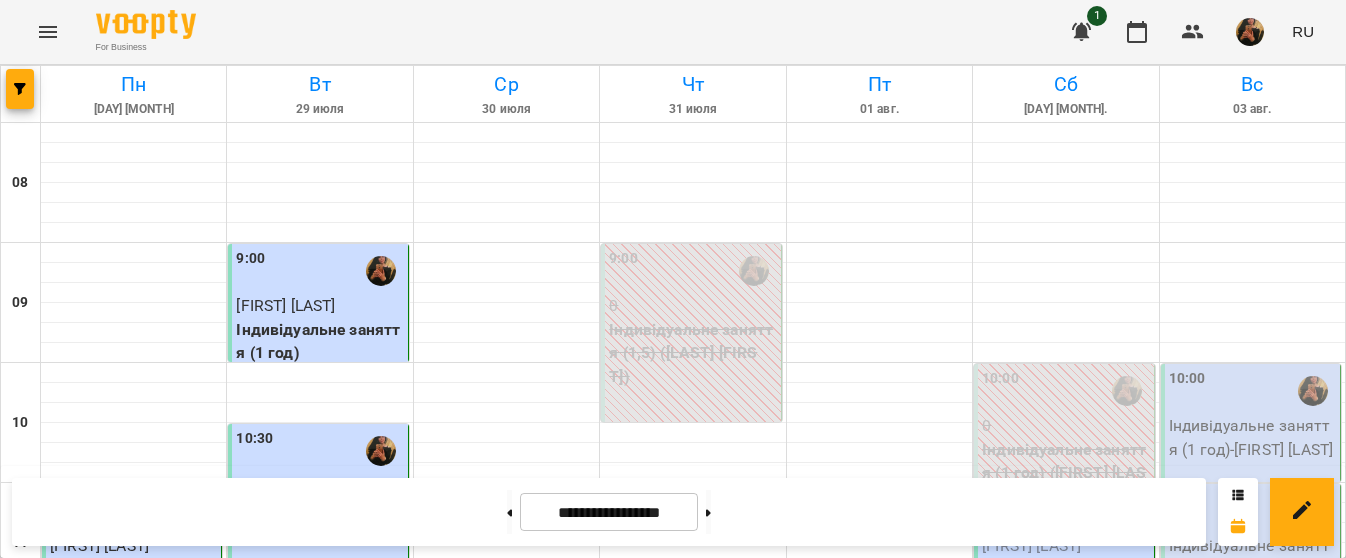 click on "Індивідуальне заняття (1 год) - [FIRST] [LAST]" at bounding box center (1252, 437) 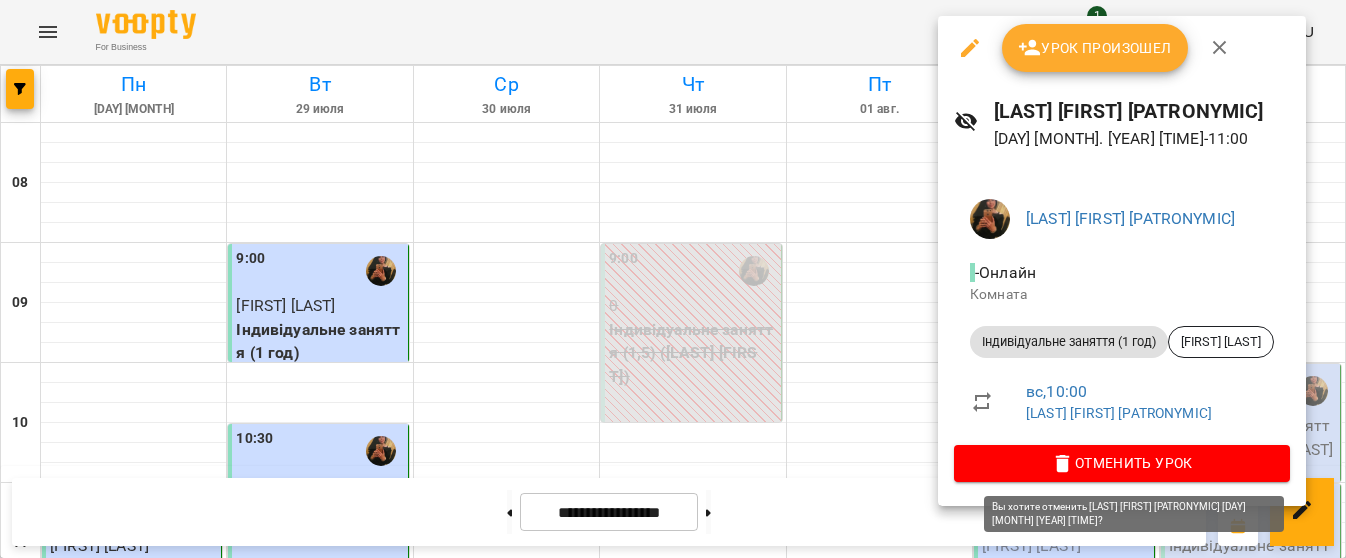 click on "Отменить Урок" at bounding box center (1122, 463) 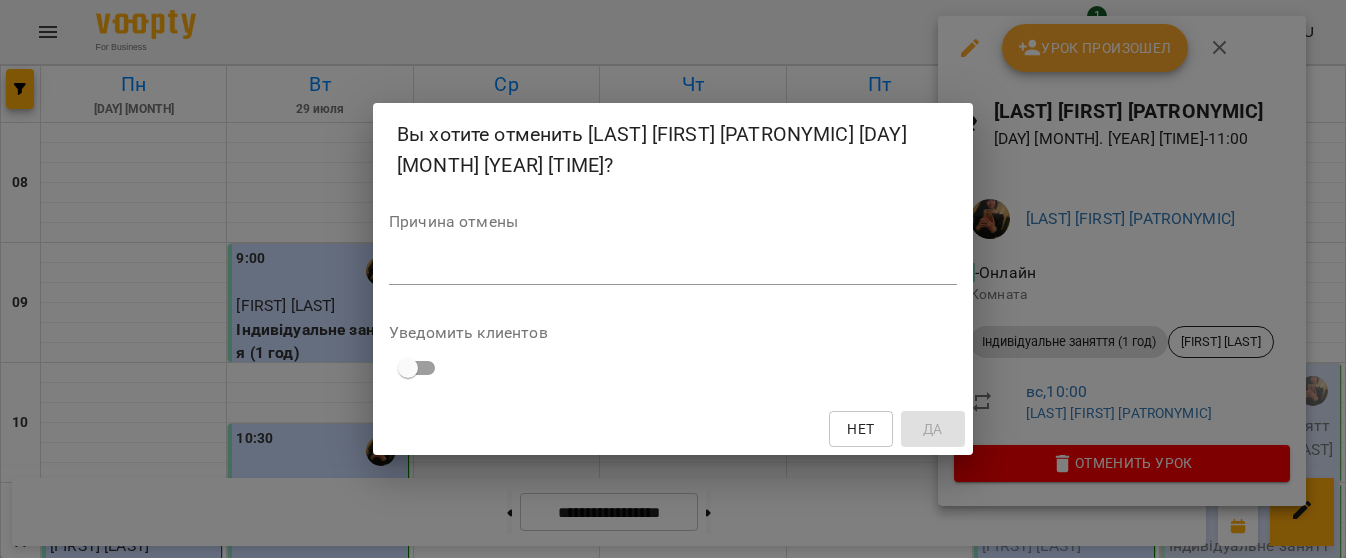 click on "*" at bounding box center (673, 269) 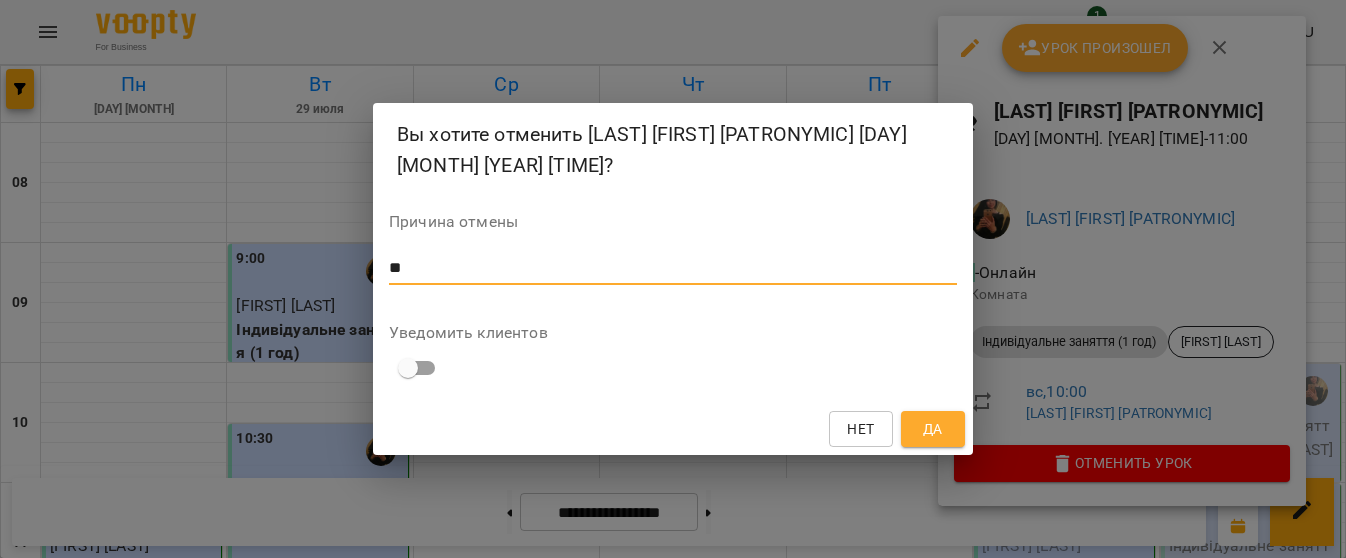 type on "**" 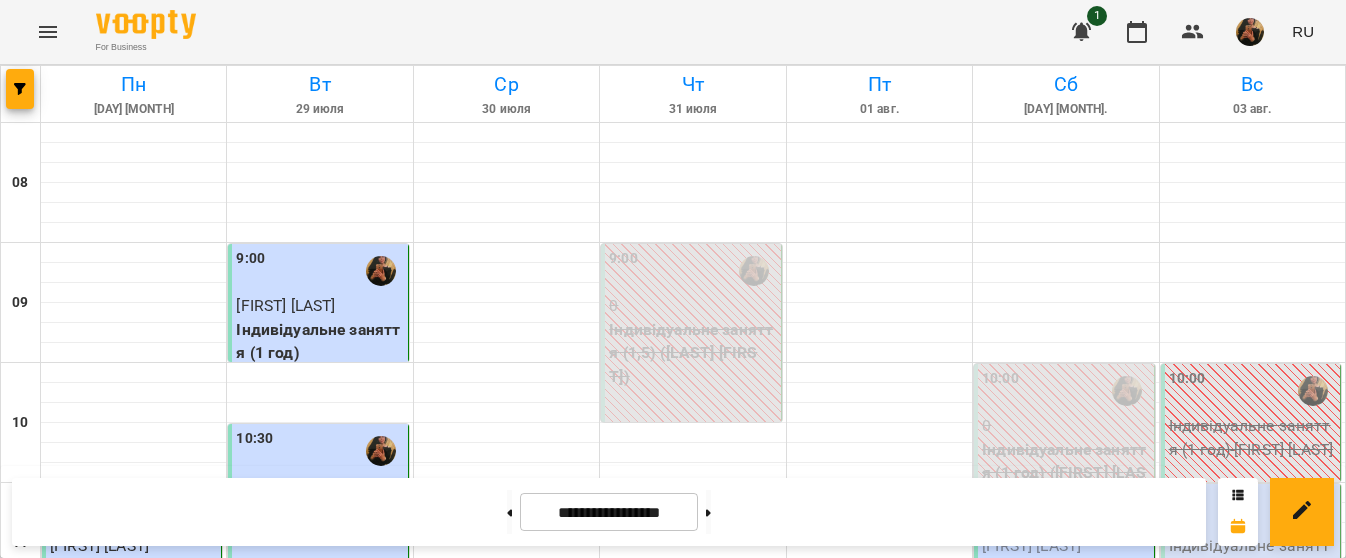 click on "Індивідуальне заняття (1 год) - [FIRST] [LAST]" at bounding box center (1252, 557) 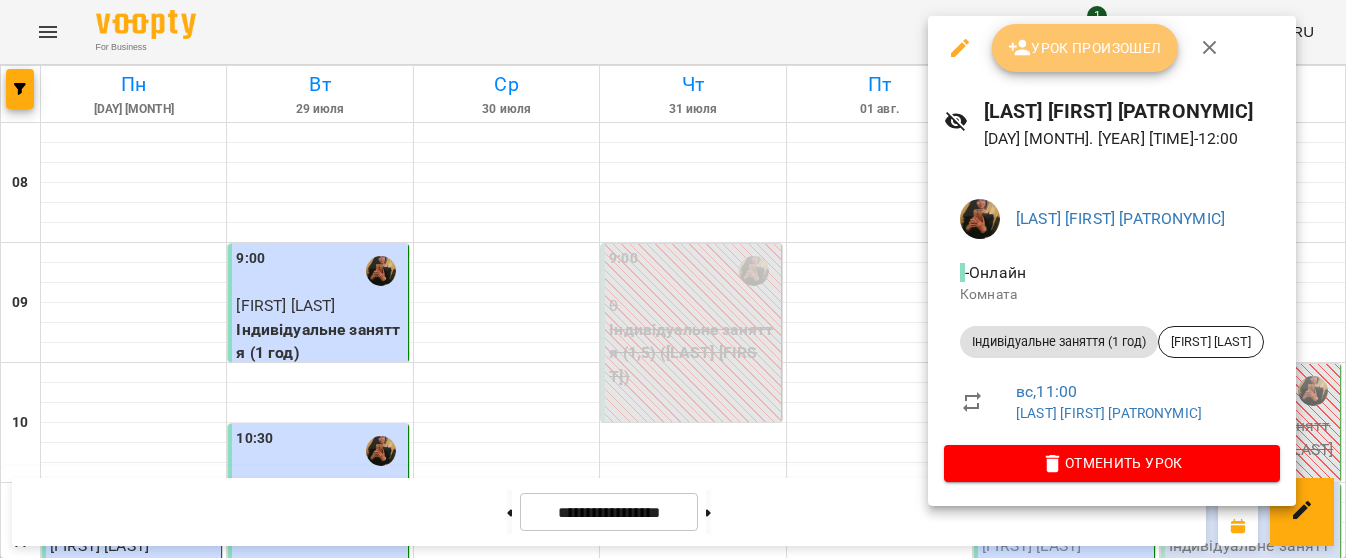 click on "Урок произошел" at bounding box center [1085, 48] 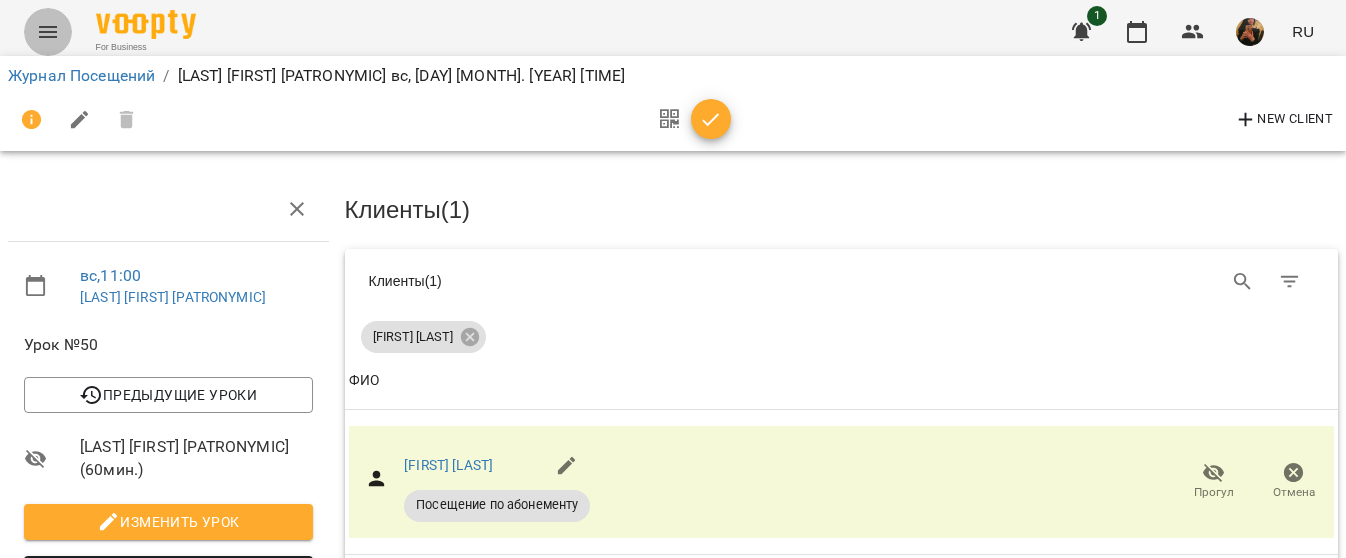 click at bounding box center (48, 32) 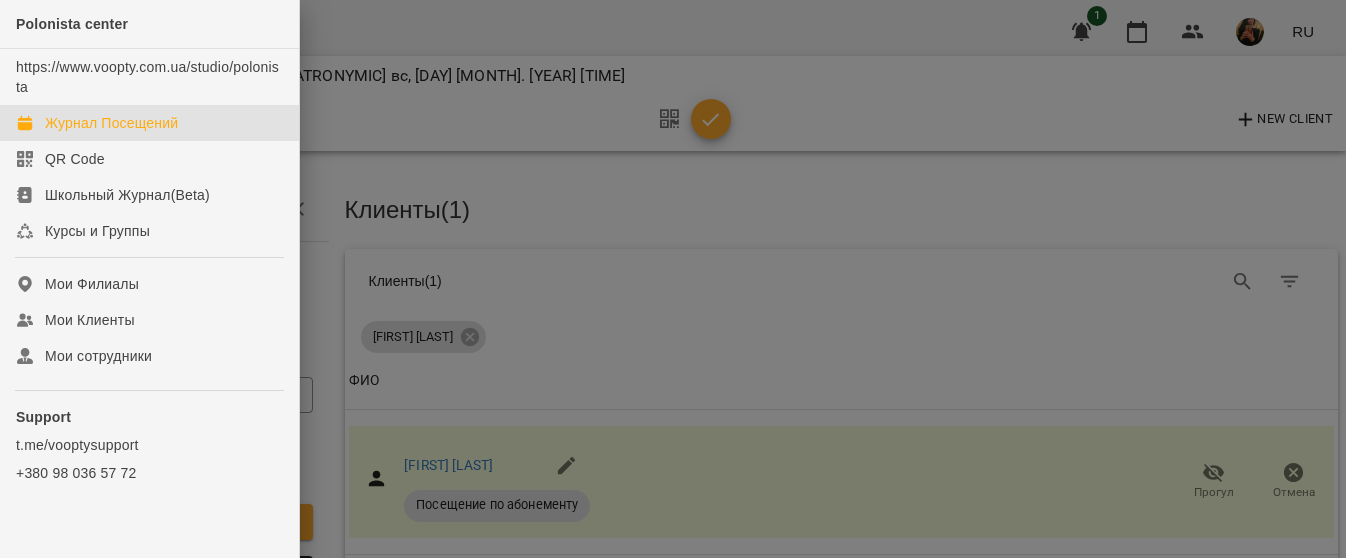 click on "Журнал Посещений" at bounding box center [111, 123] 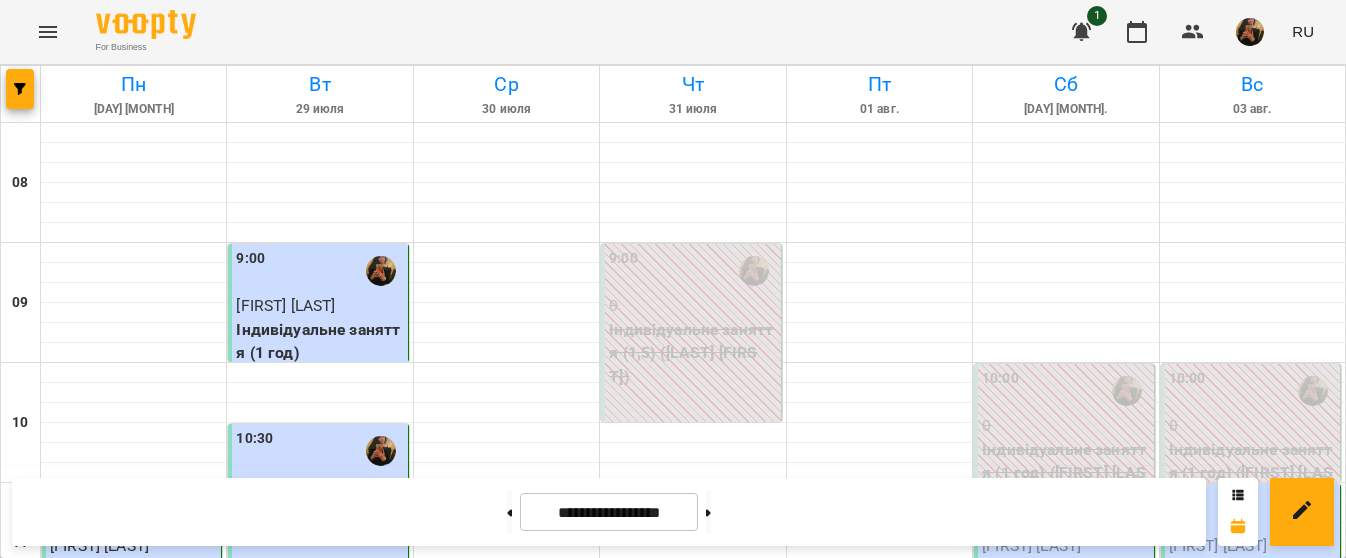 scroll, scrollTop: 1455, scrollLeft: 0, axis: vertical 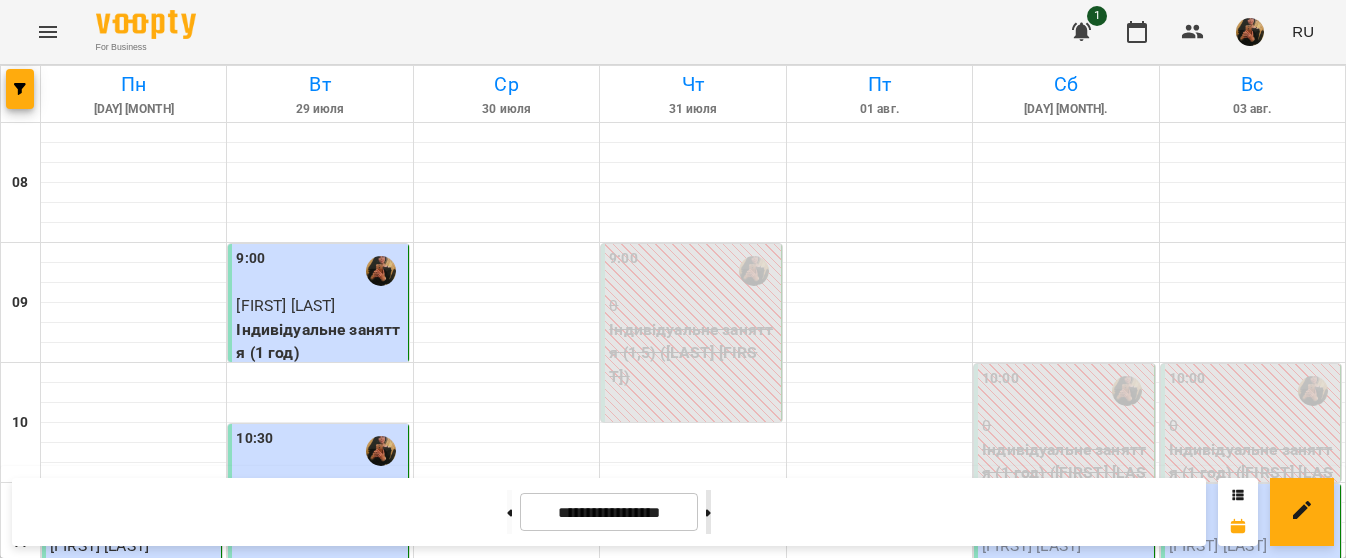 click at bounding box center [708, 512] 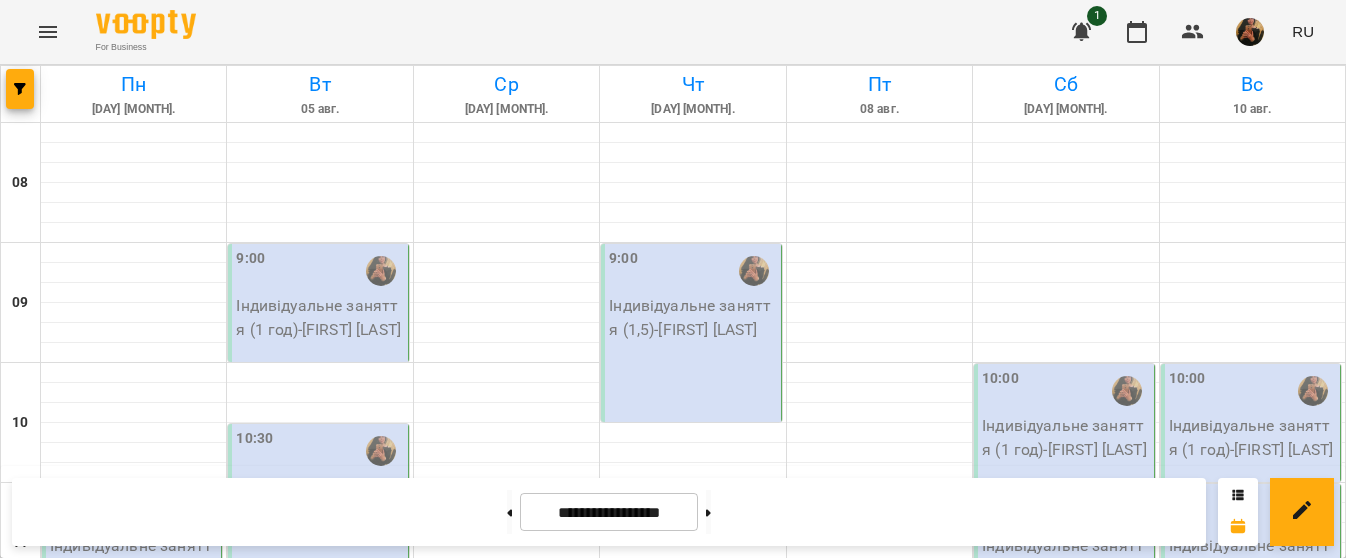 scroll, scrollTop: 0, scrollLeft: 0, axis: both 